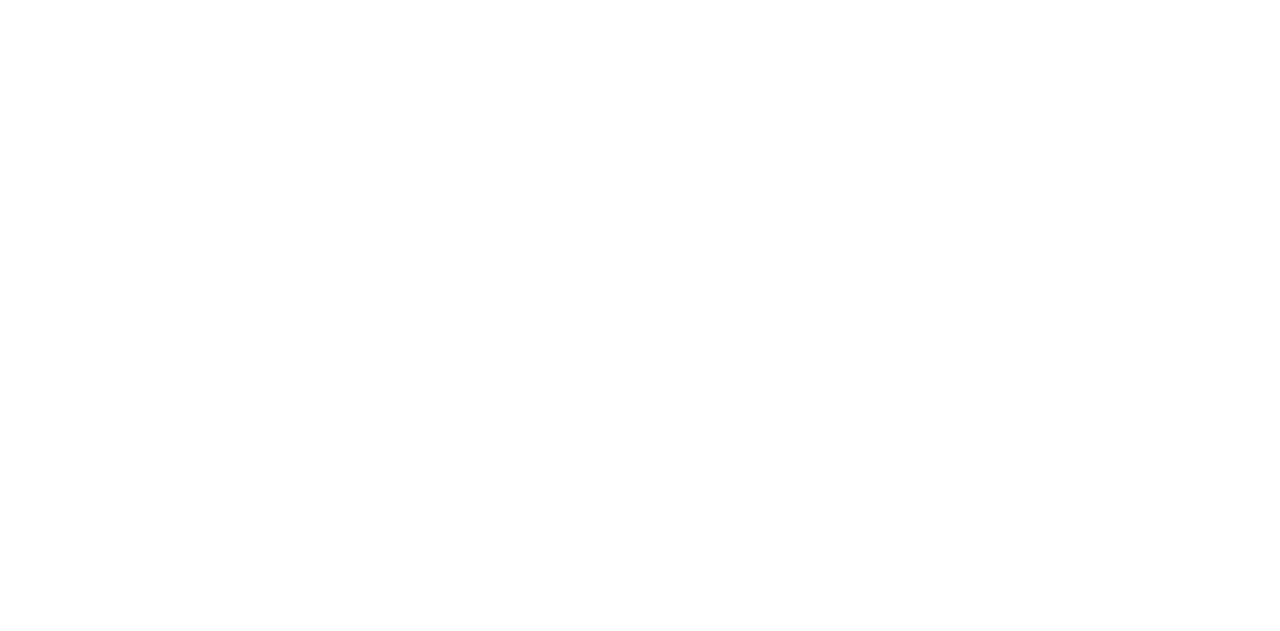 scroll, scrollTop: 0, scrollLeft: 0, axis: both 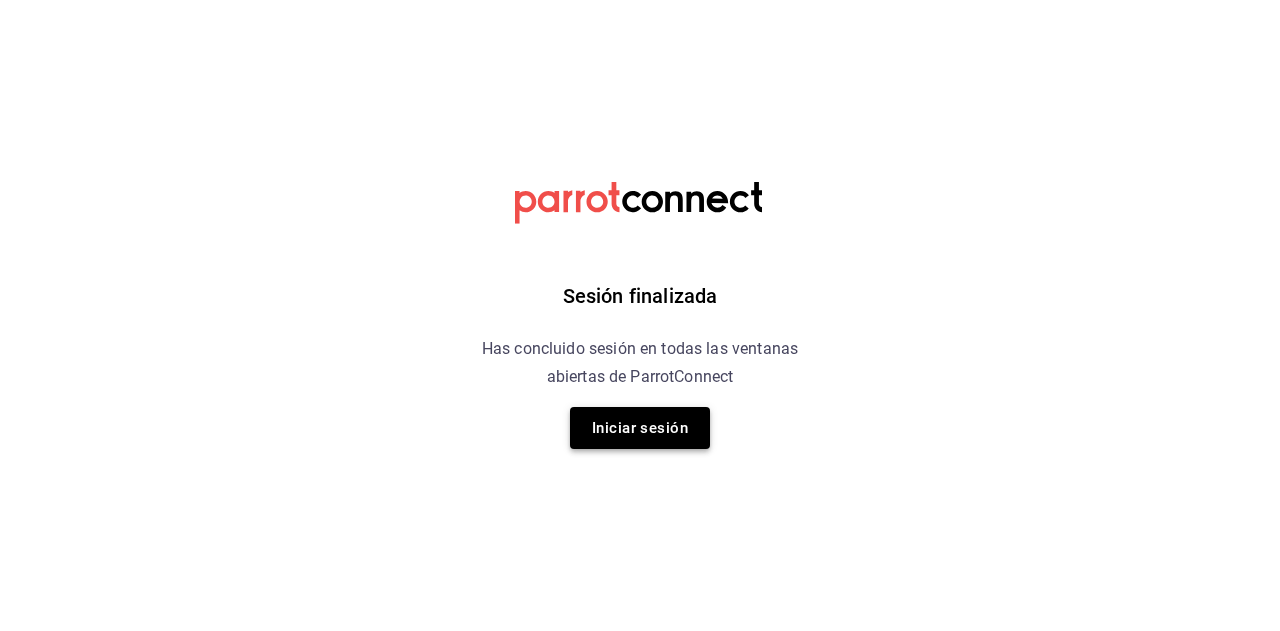click on "Iniciar sesión" at bounding box center [640, 428] 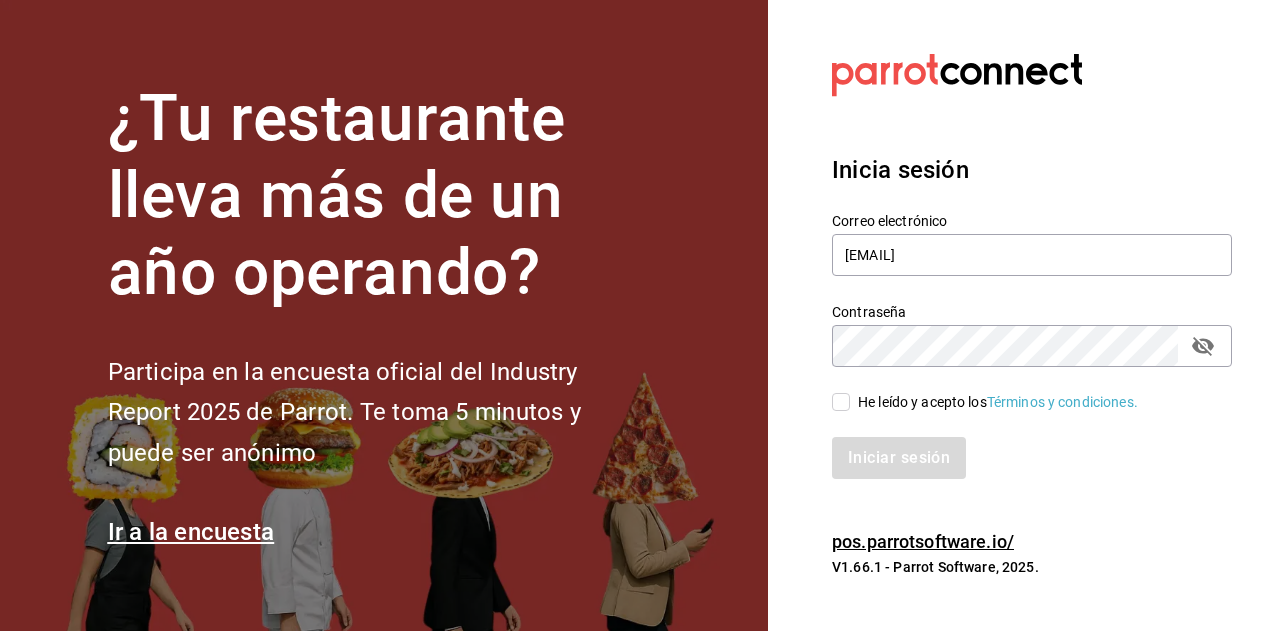 click on "He leído y acepto los  Términos y condiciones." at bounding box center [841, 402] 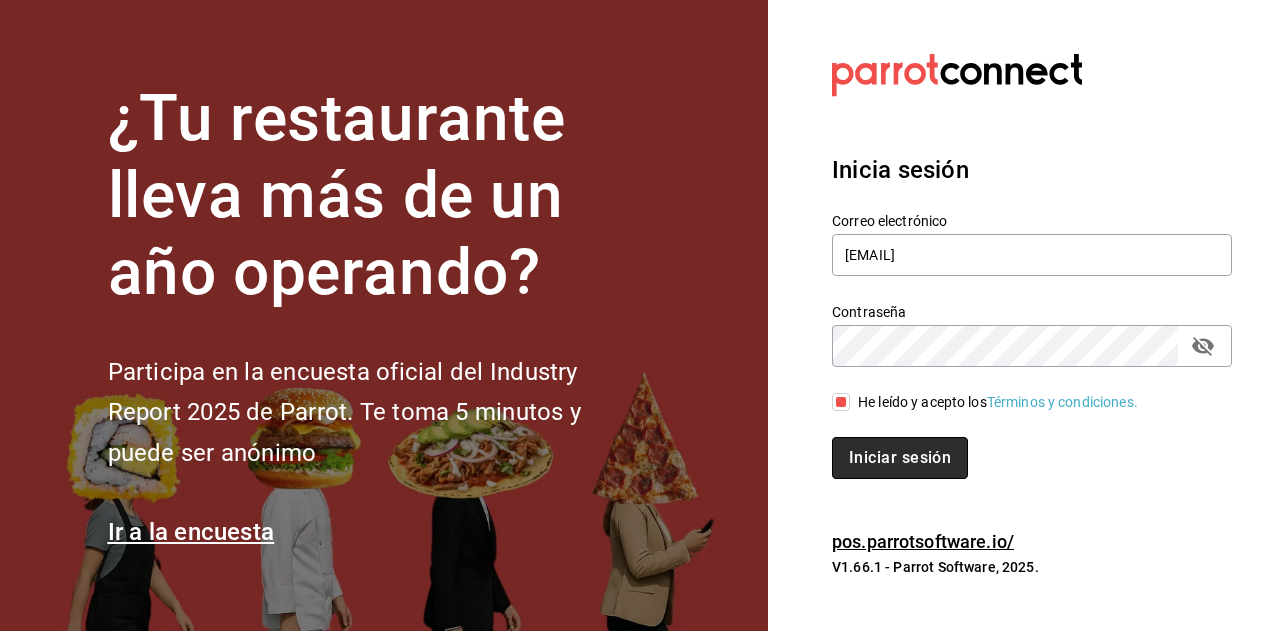 click on "Iniciar sesión" at bounding box center [900, 458] 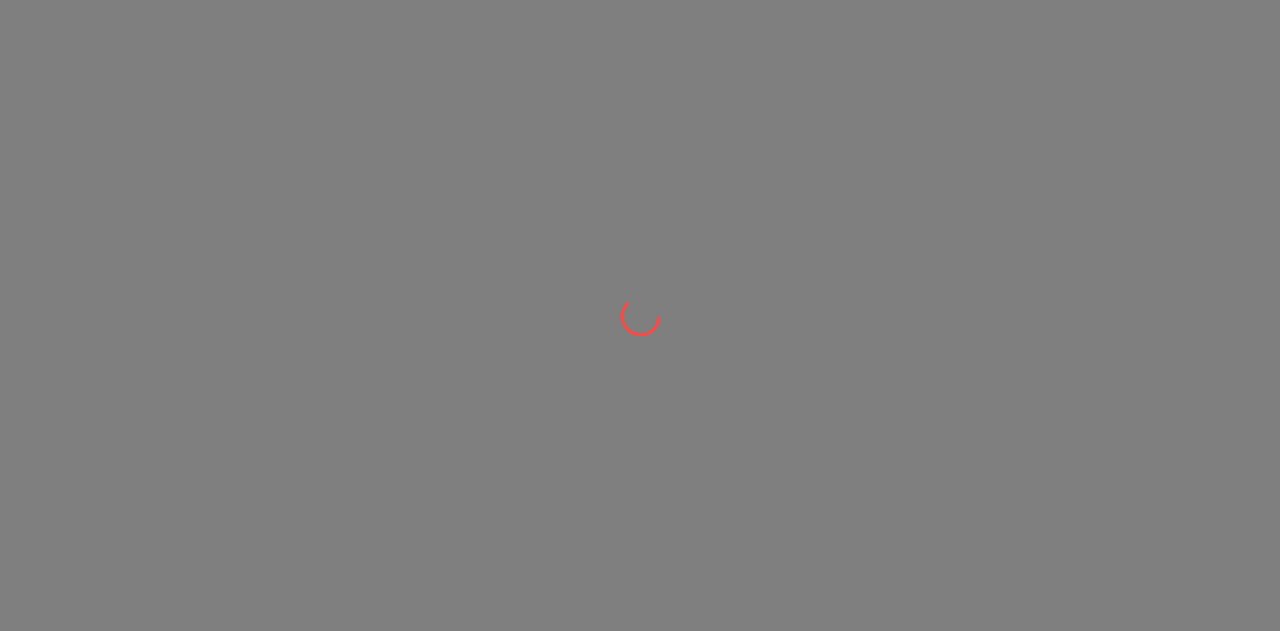 scroll, scrollTop: 0, scrollLeft: 0, axis: both 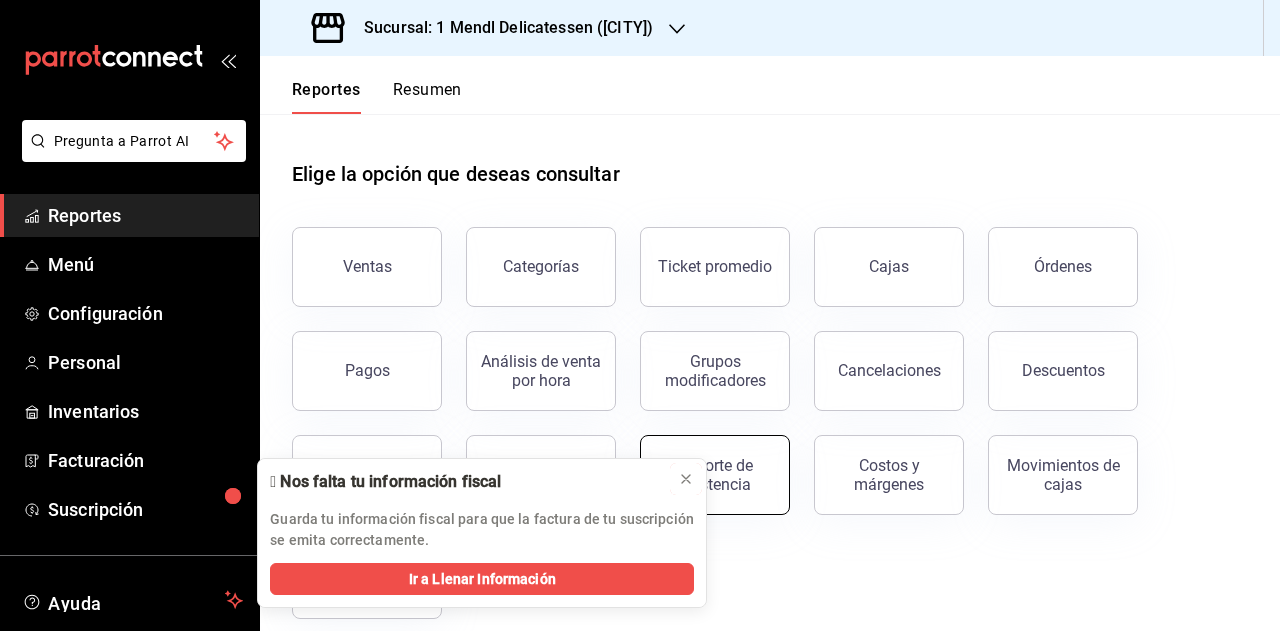 click 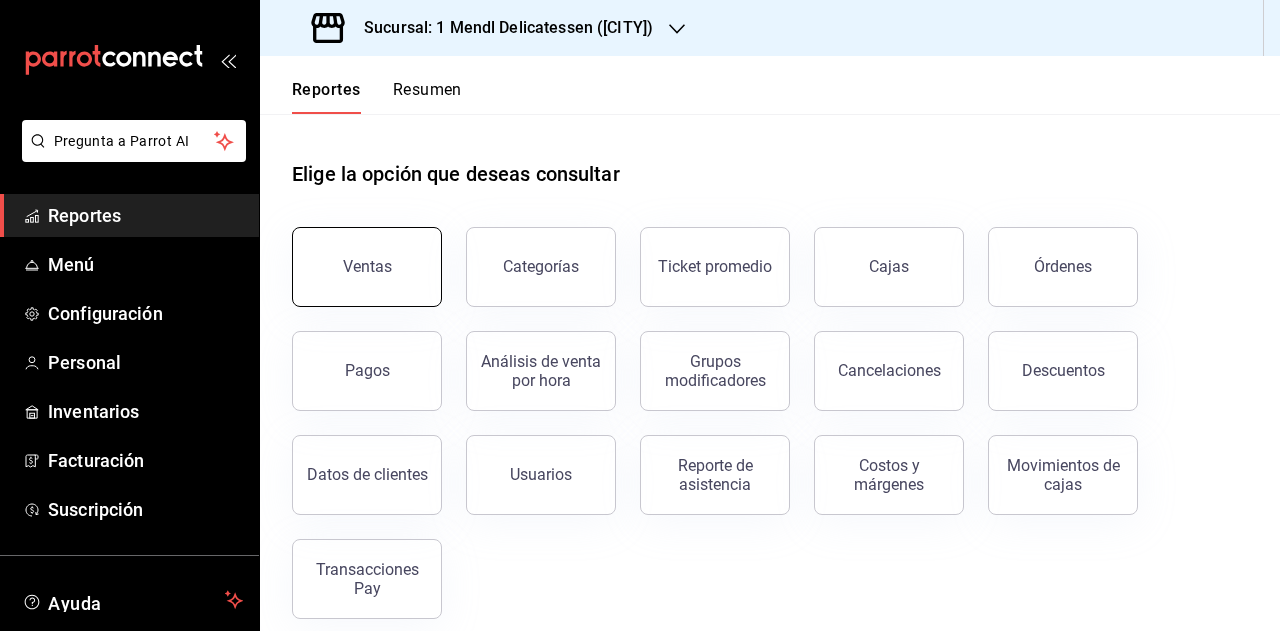 click on "Ventas" at bounding box center (367, 267) 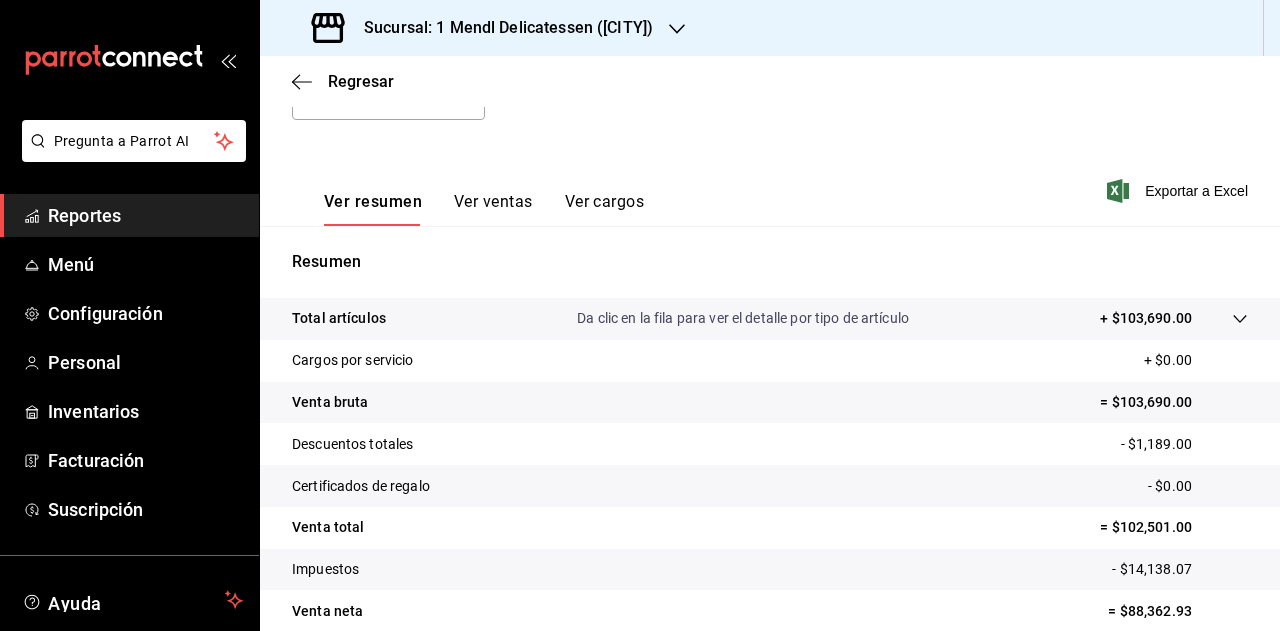 scroll, scrollTop: 100, scrollLeft: 0, axis: vertical 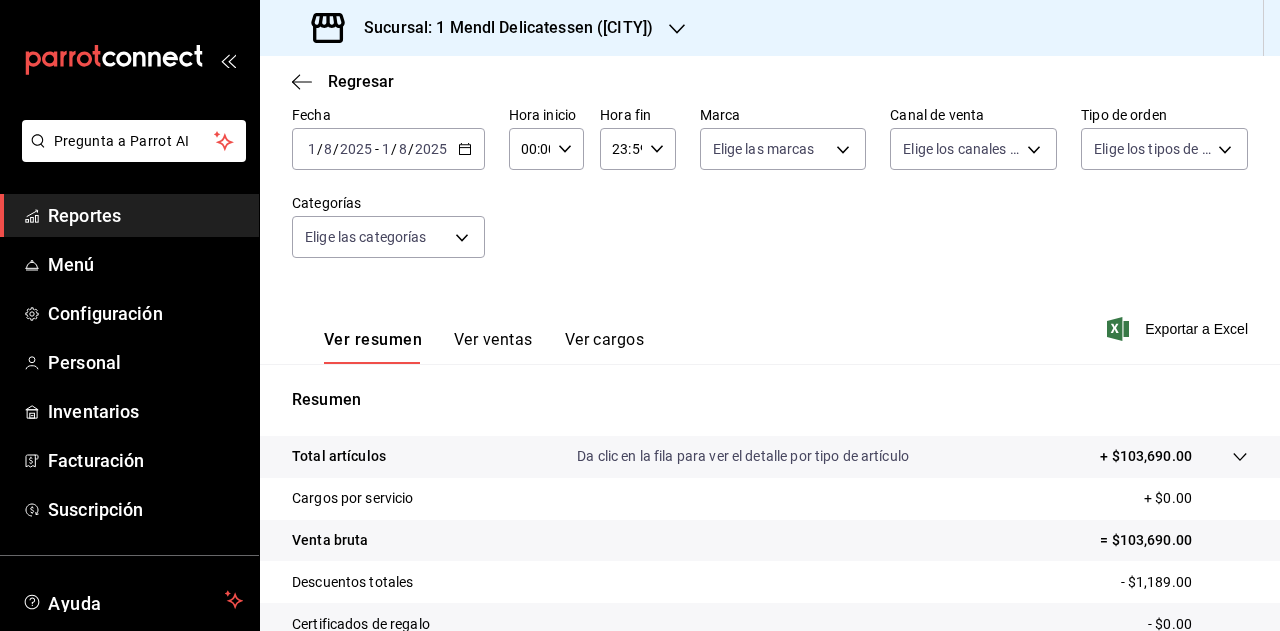 click on "2025" at bounding box center [431, 149] 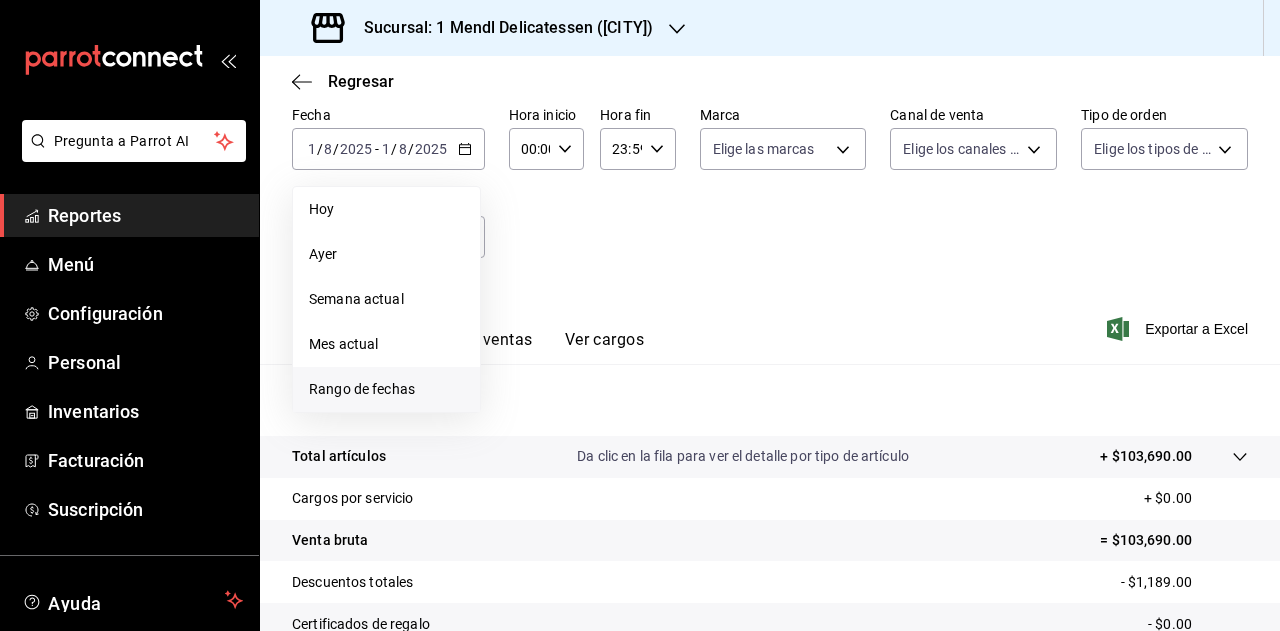 click on "Rango de fechas" at bounding box center [386, 389] 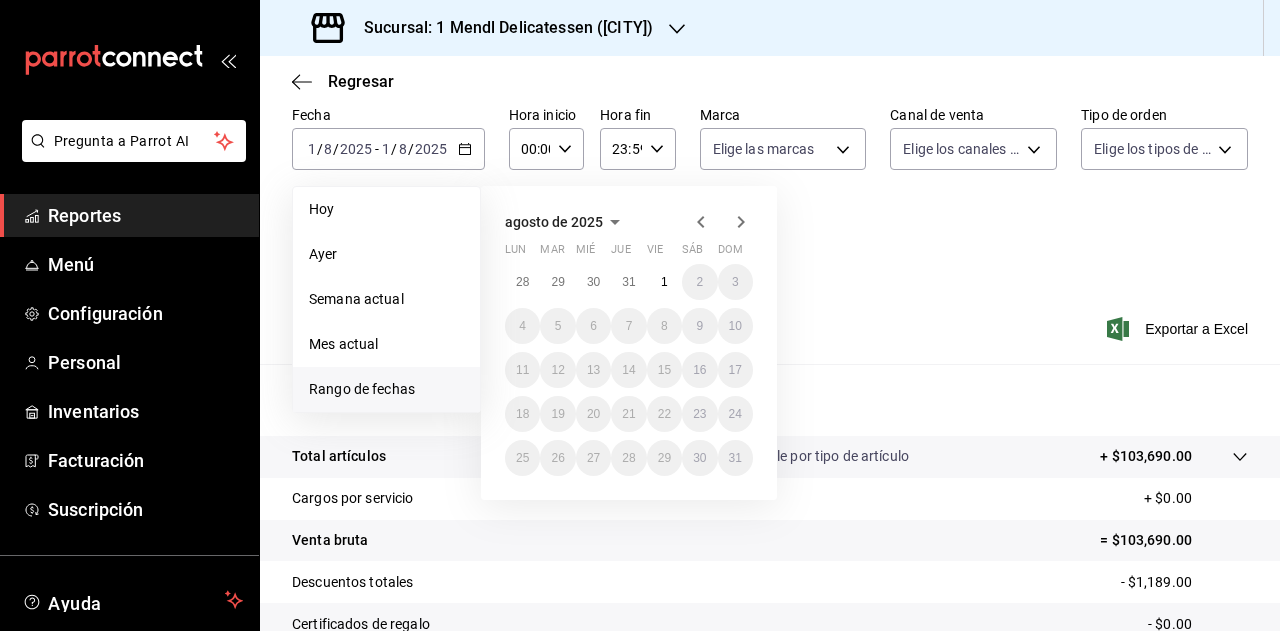 click 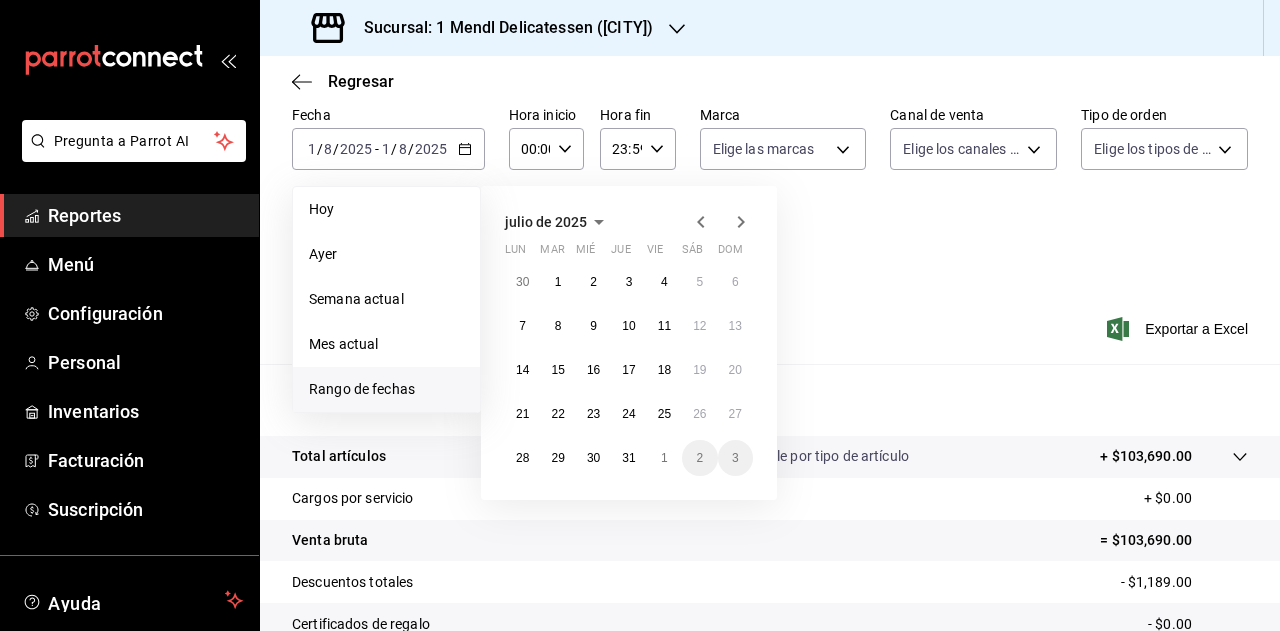 click 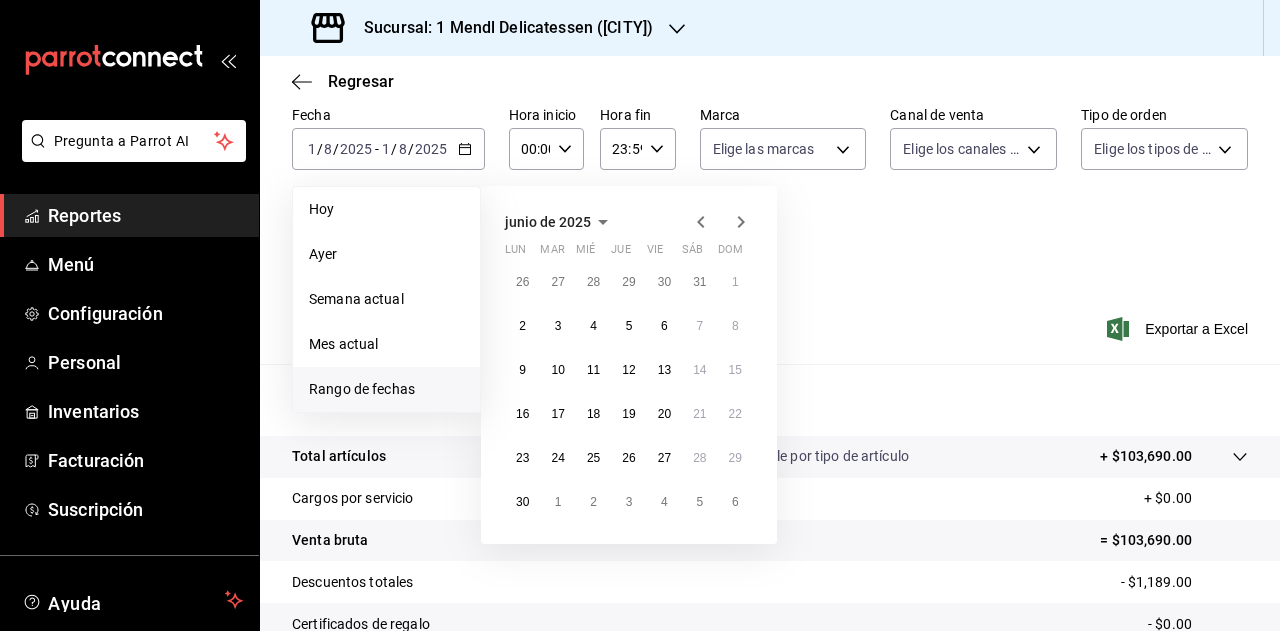 click 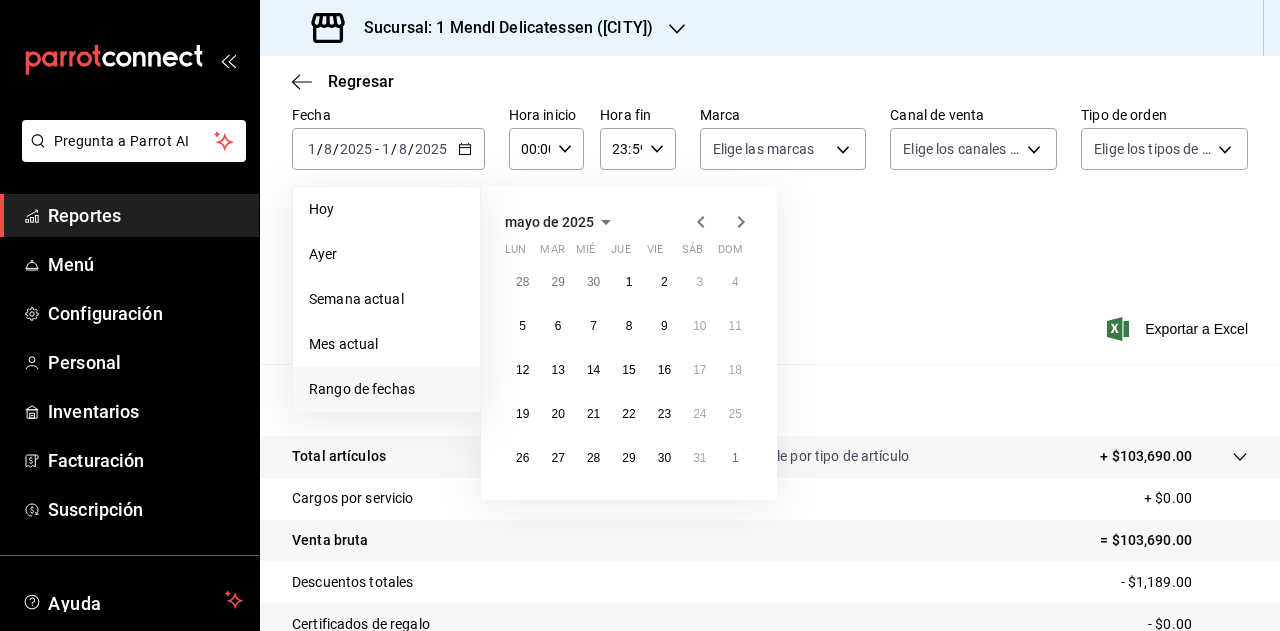 click 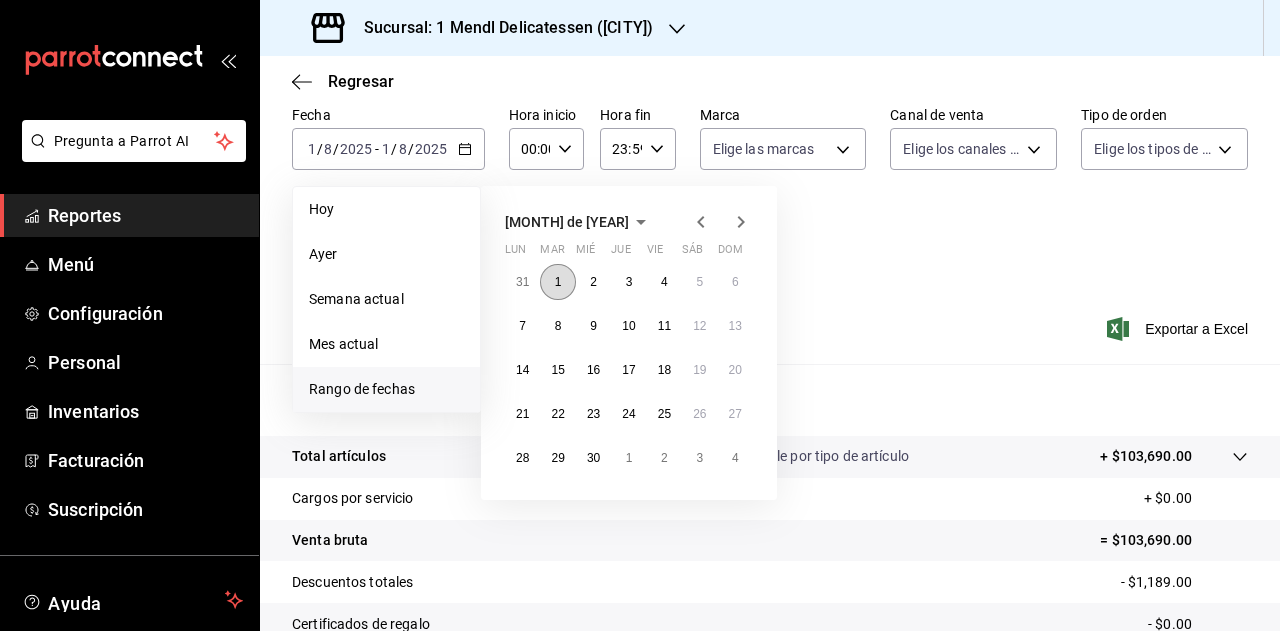 click on "1" at bounding box center [557, 282] 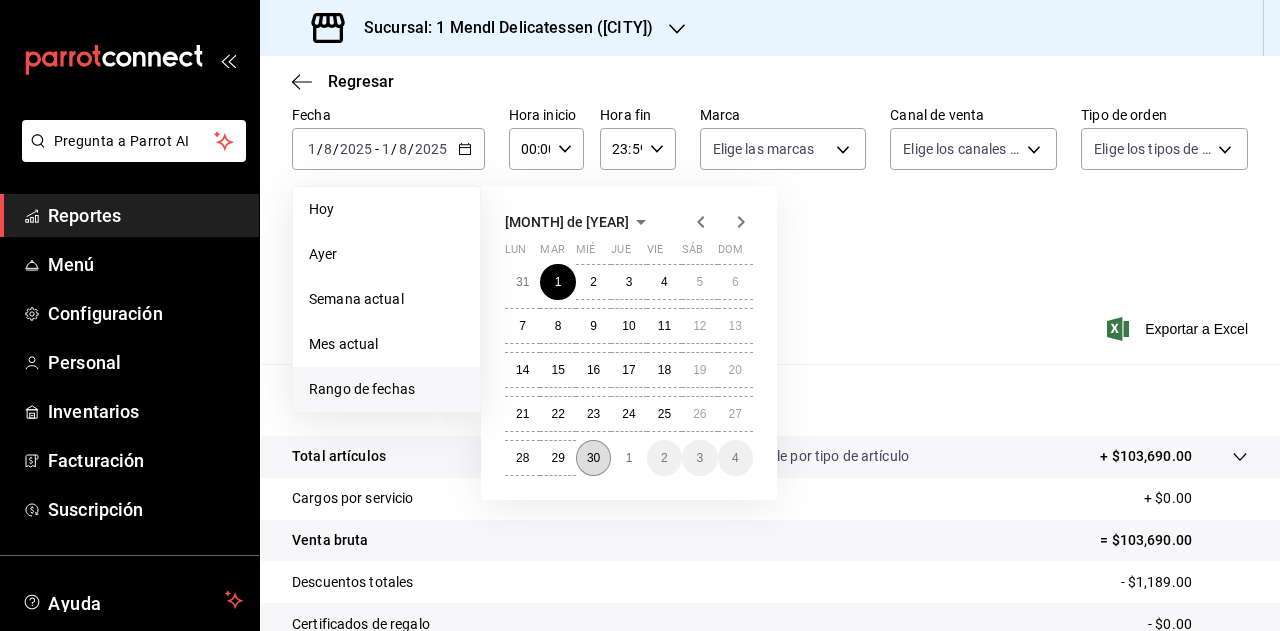 click on "30" at bounding box center [593, 458] 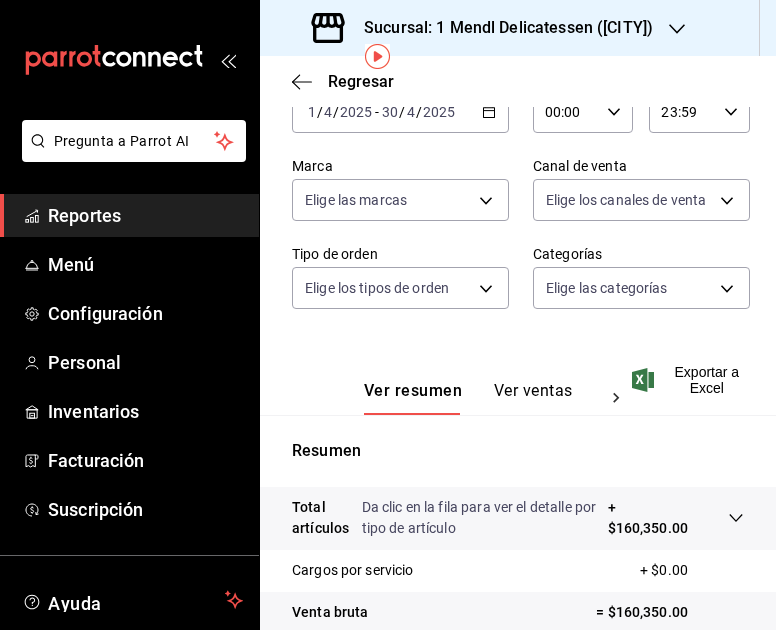scroll, scrollTop: 0, scrollLeft: 0, axis: both 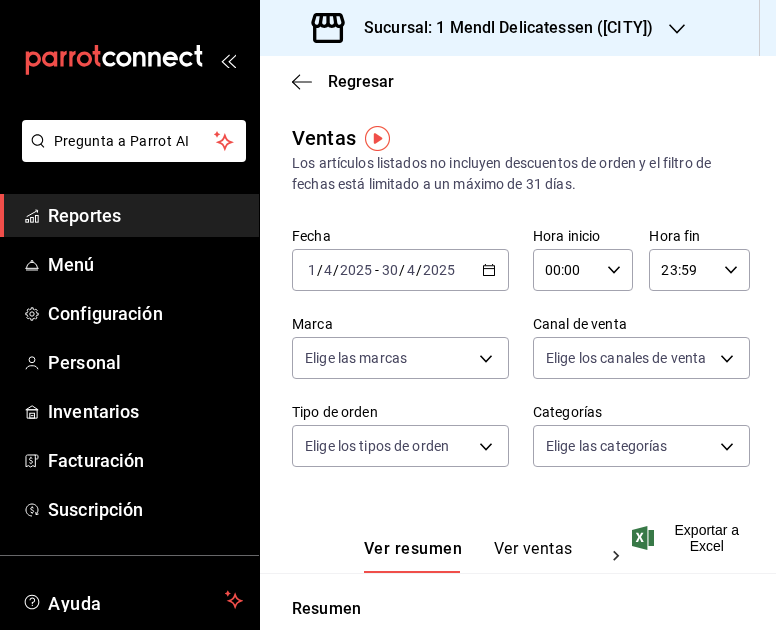 click on "Fecha [DATE] 1 / [DAY] / [YEAR] - [DATE] [DAY] / [MONTH] / [YEAR]" at bounding box center [400, 259] 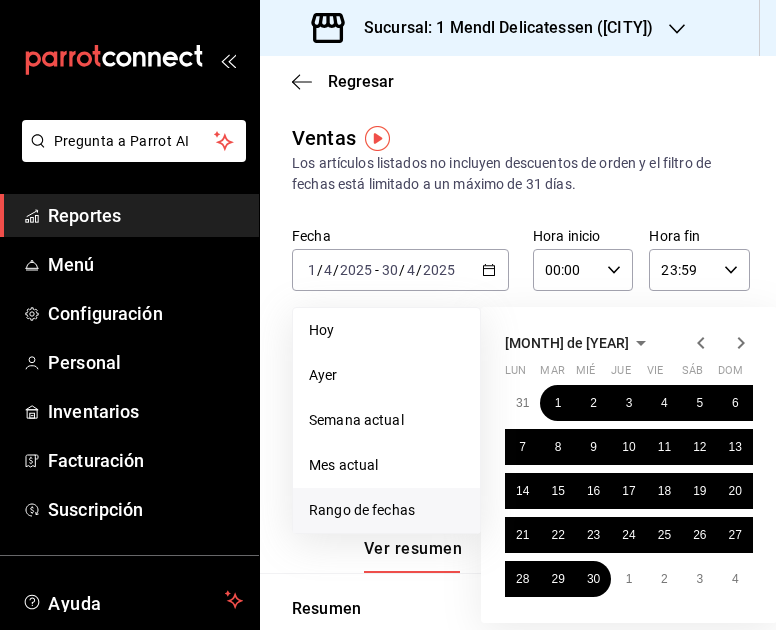 click 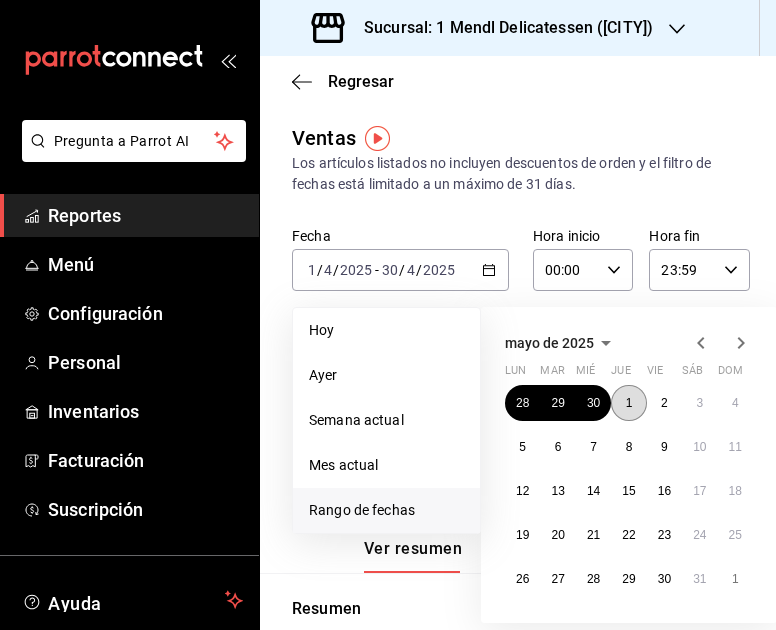 click on "1" at bounding box center [629, 403] 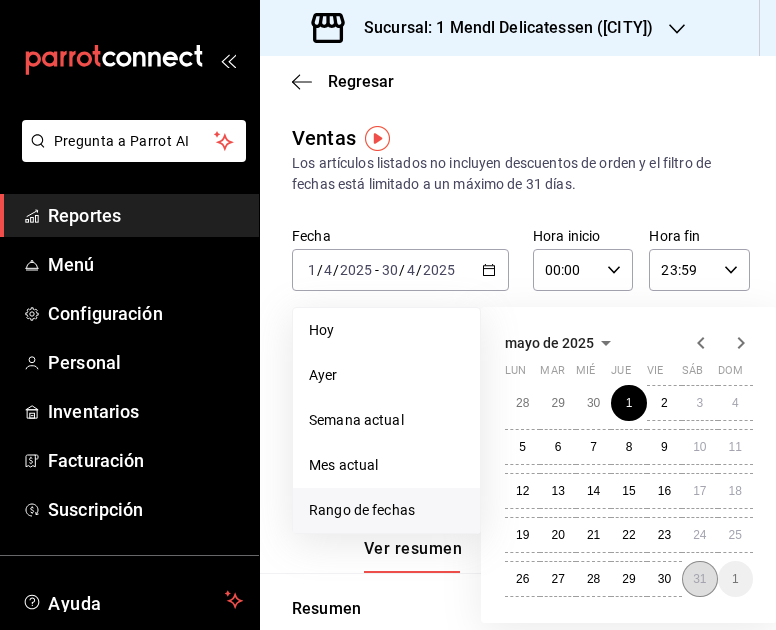 click on "31" at bounding box center (699, 579) 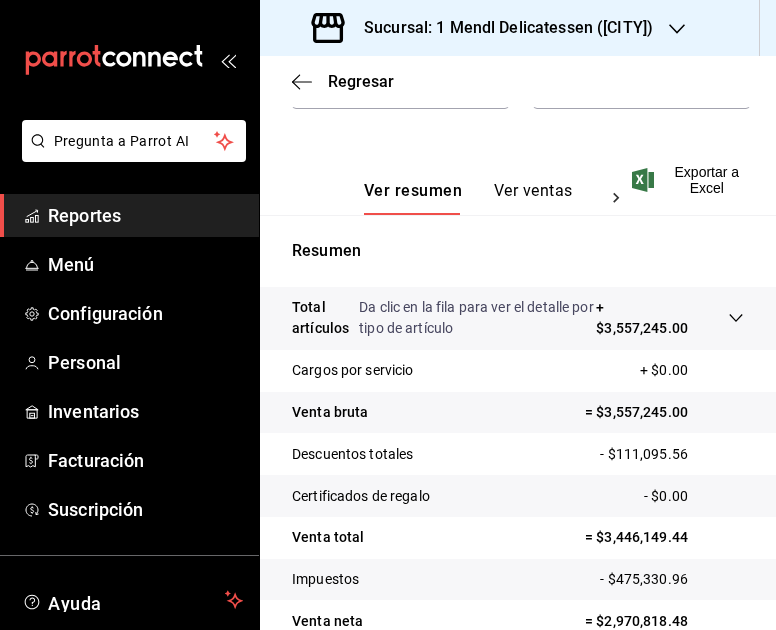 scroll, scrollTop: 458, scrollLeft: 0, axis: vertical 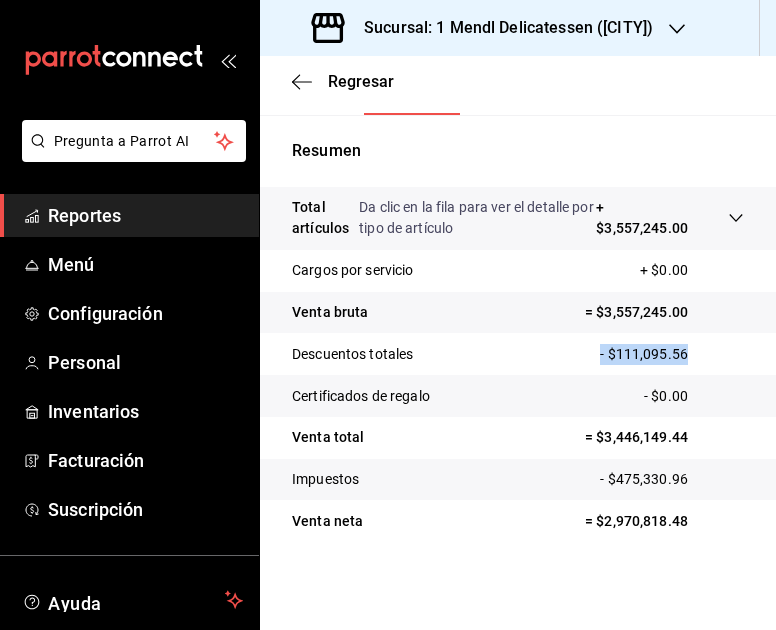 drag, startPoint x: 672, startPoint y: 354, endPoint x: 537, endPoint y: 355, distance: 135.00371 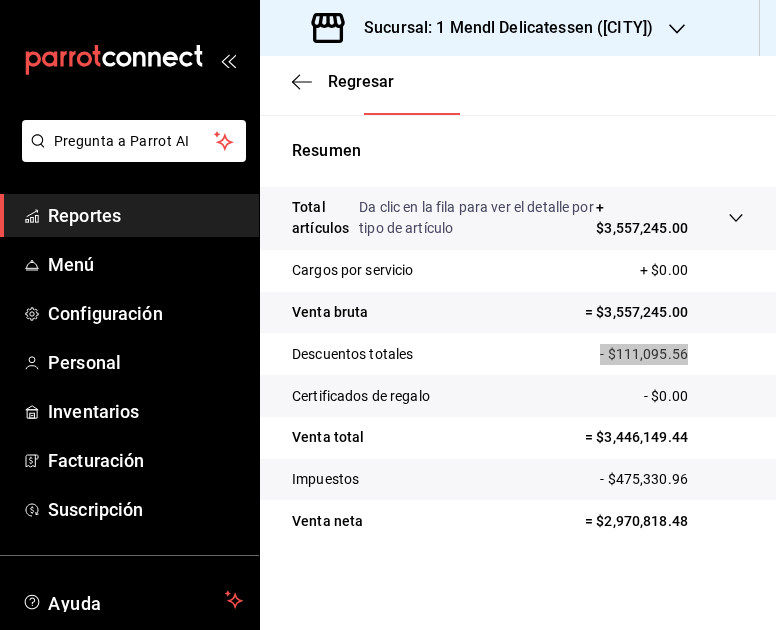 scroll, scrollTop: 0, scrollLeft: 0, axis: both 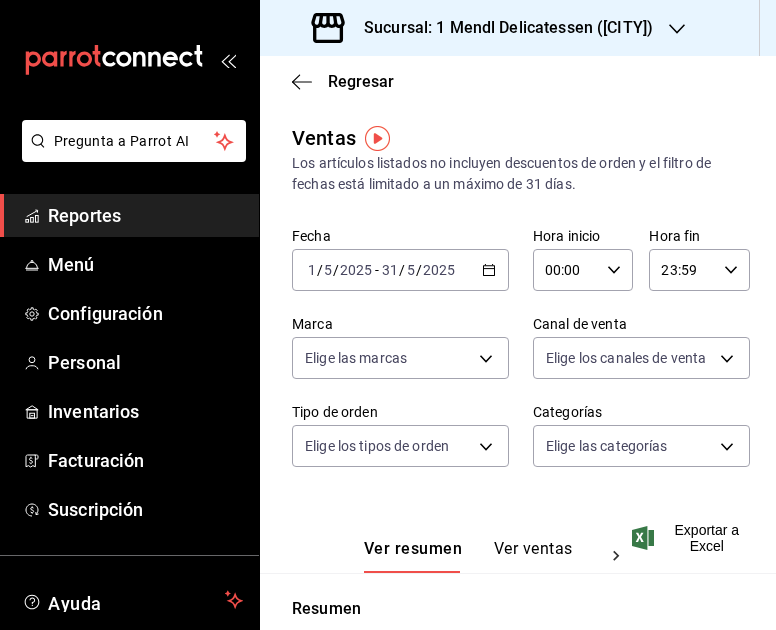 click on "/" at bounding box center [402, 270] 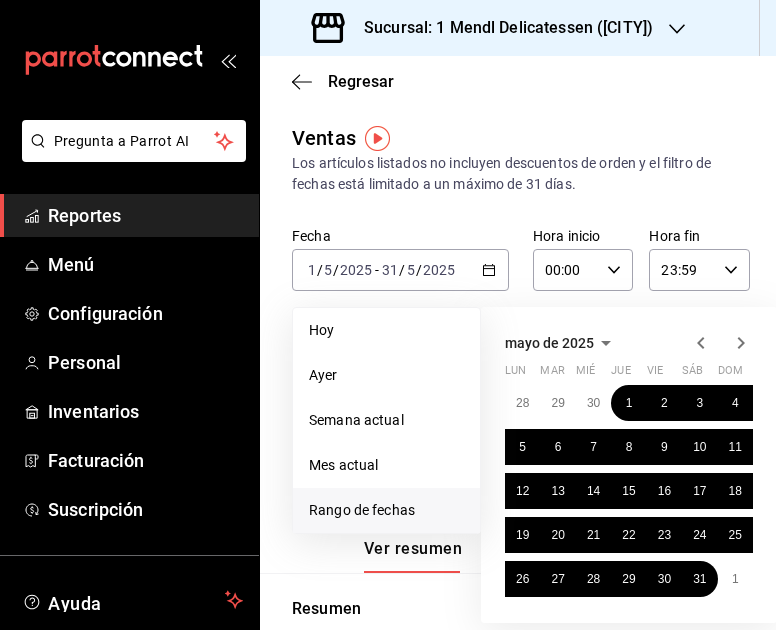 click 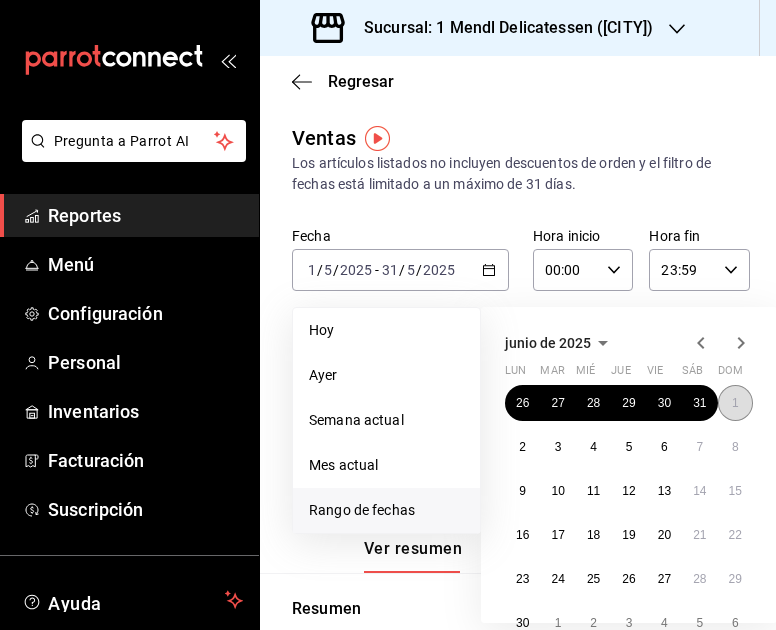 click on "1" at bounding box center (735, 403) 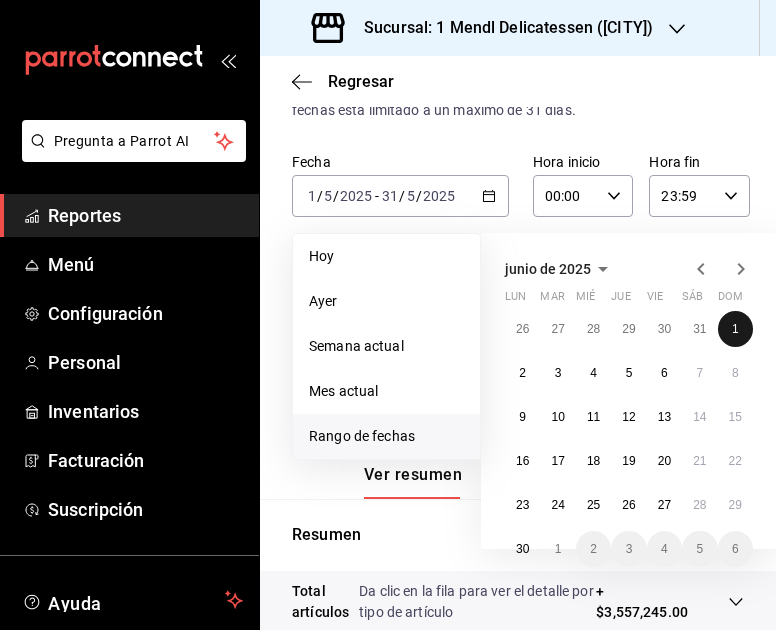 scroll, scrollTop: 100, scrollLeft: 0, axis: vertical 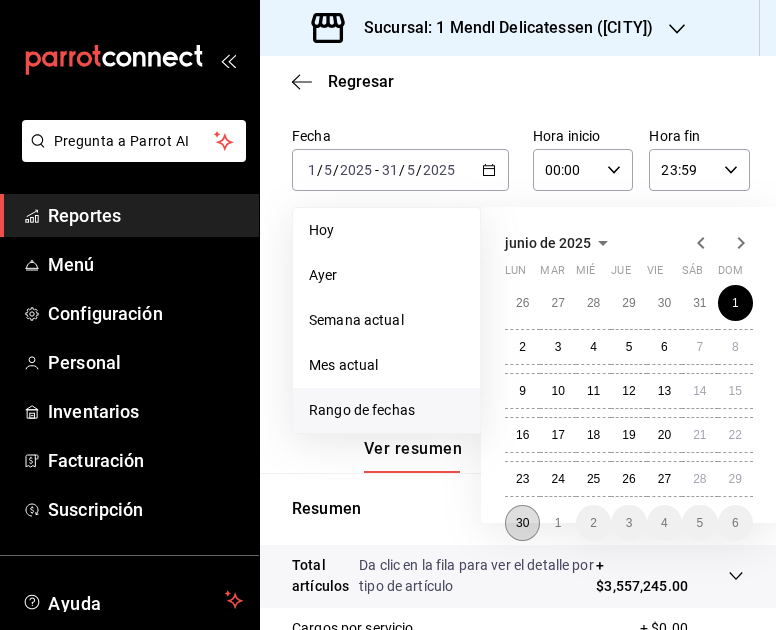 click on "30" at bounding box center [522, 523] 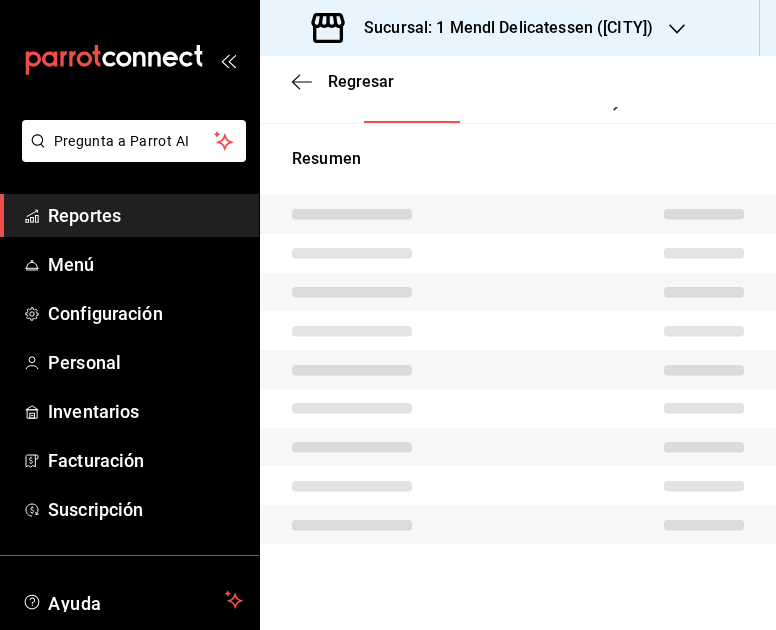 scroll, scrollTop: 452, scrollLeft: 0, axis: vertical 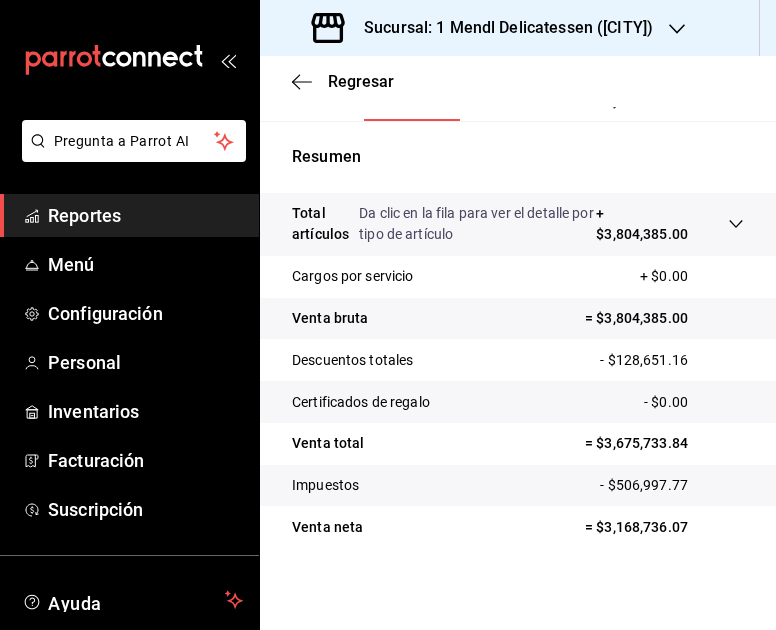 click on "- $128,651.16" at bounding box center [672, 360] 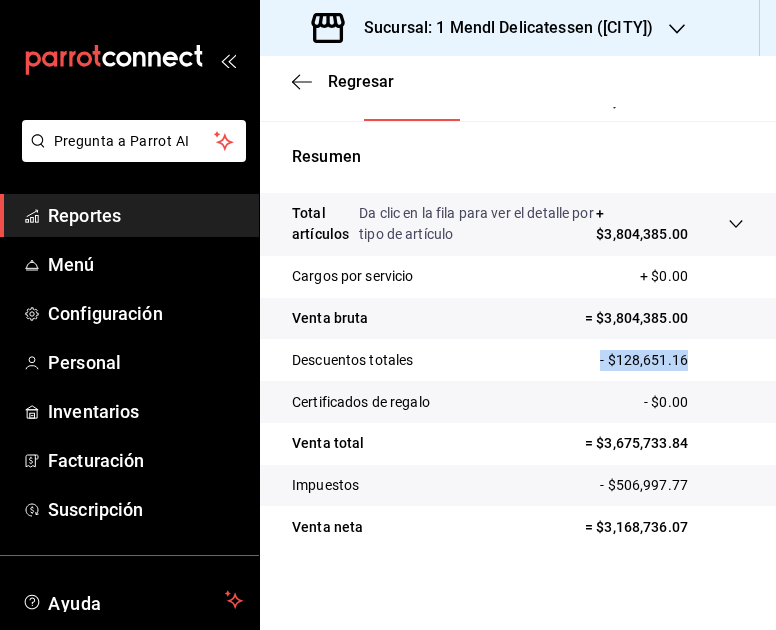 drag, startPoint x: 671, startPoint y: 355, endPoint x: 535, endPoint y: 365, distance: 136.36716 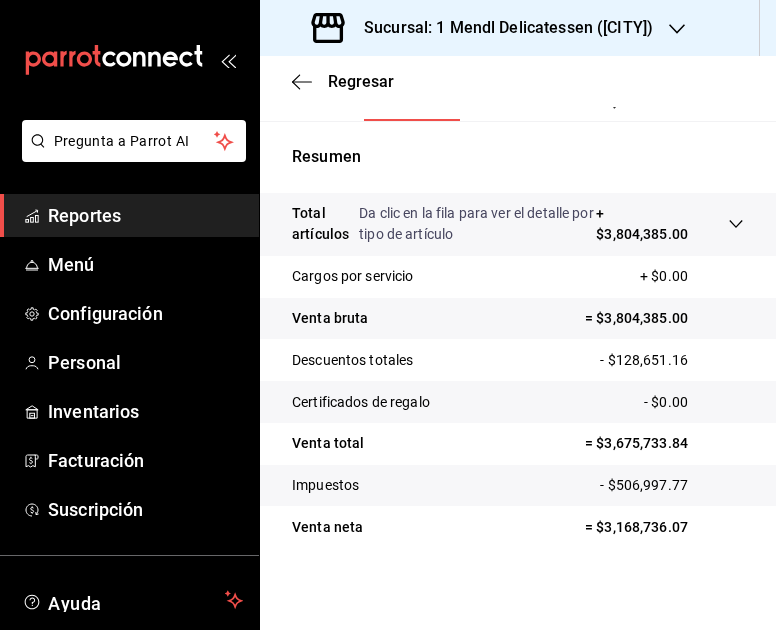 click on "Resumen Total artículos Da clic en la fila para ver el detalle por tipo de artículo + [AMOUNT] Cargos por servicio + [AMOUNT] Venta bruta = [AMOUNT] Descuentos totales - [AMOUNT] Certificados de regalo - [AMOUNT] Venta total = [AMOUNT] Impuestos - [AMOUNT] Venta neta = [AMOUNT]" at bounding box center (518, 358) 